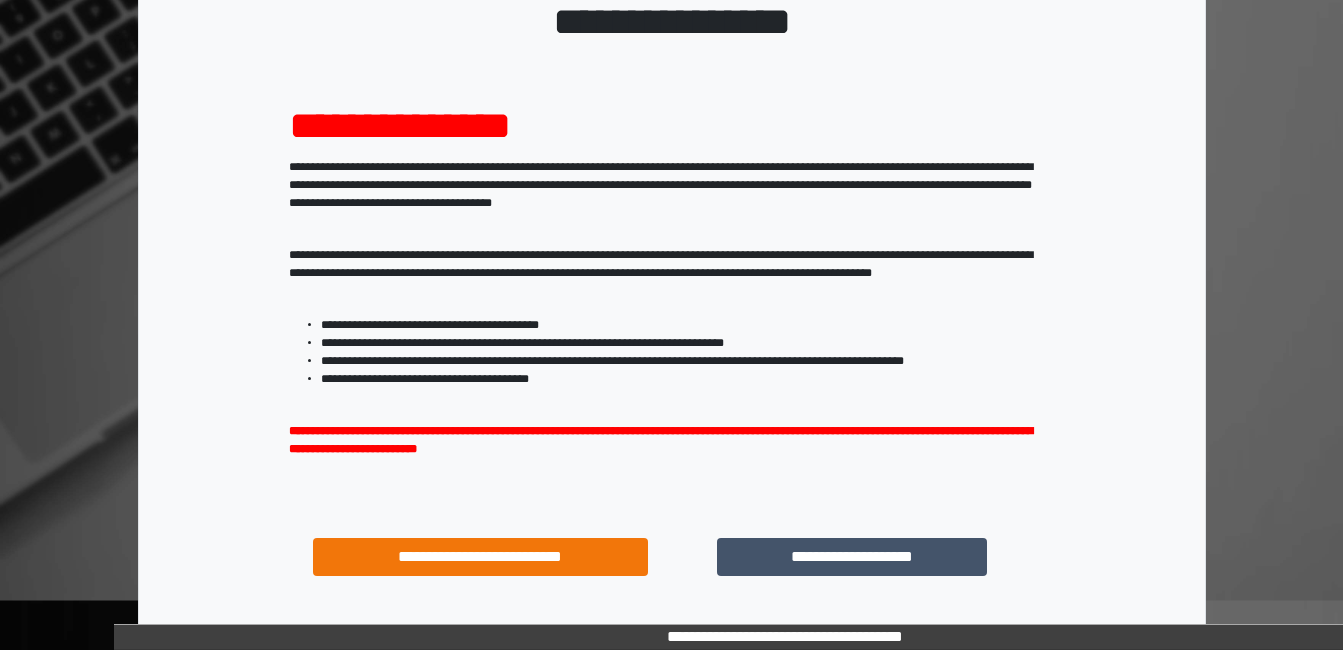 scroll, scrollTop: 278, scrollLeft: 0, axis: vertical 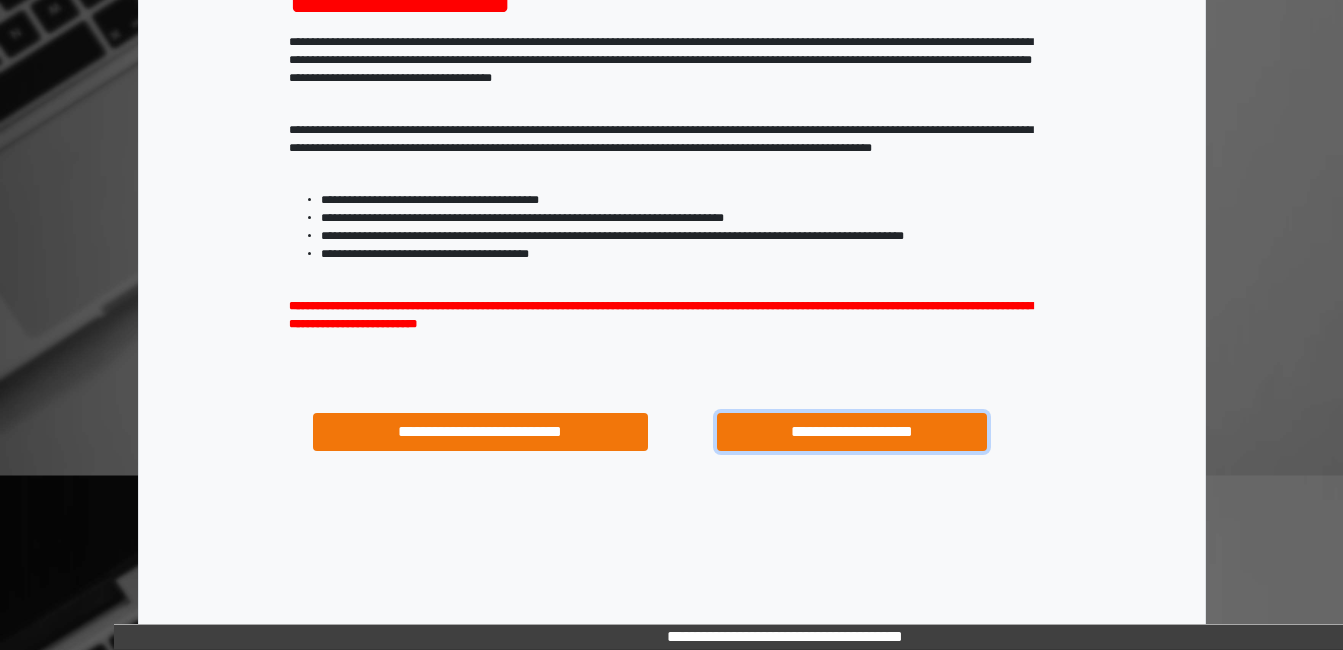 click on "**********" at bounding box center (851, 432) 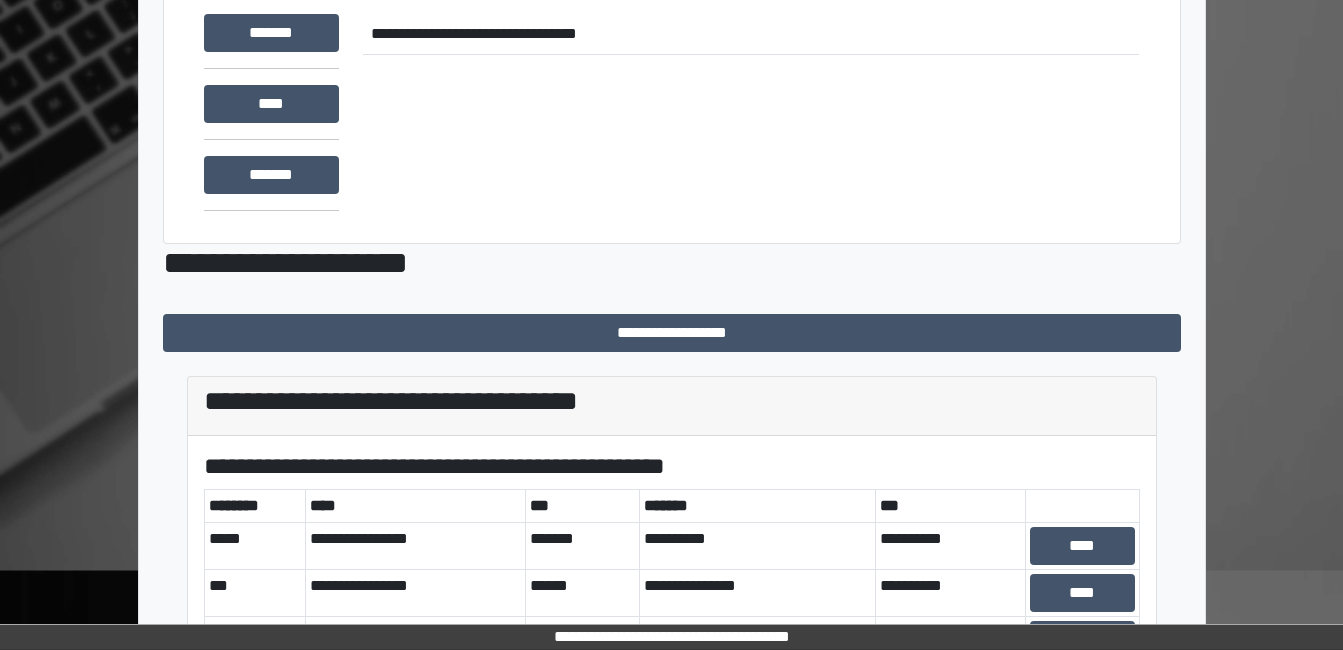 scroll, scrollTop: 320, scrollLeft: 0, axis: vertical 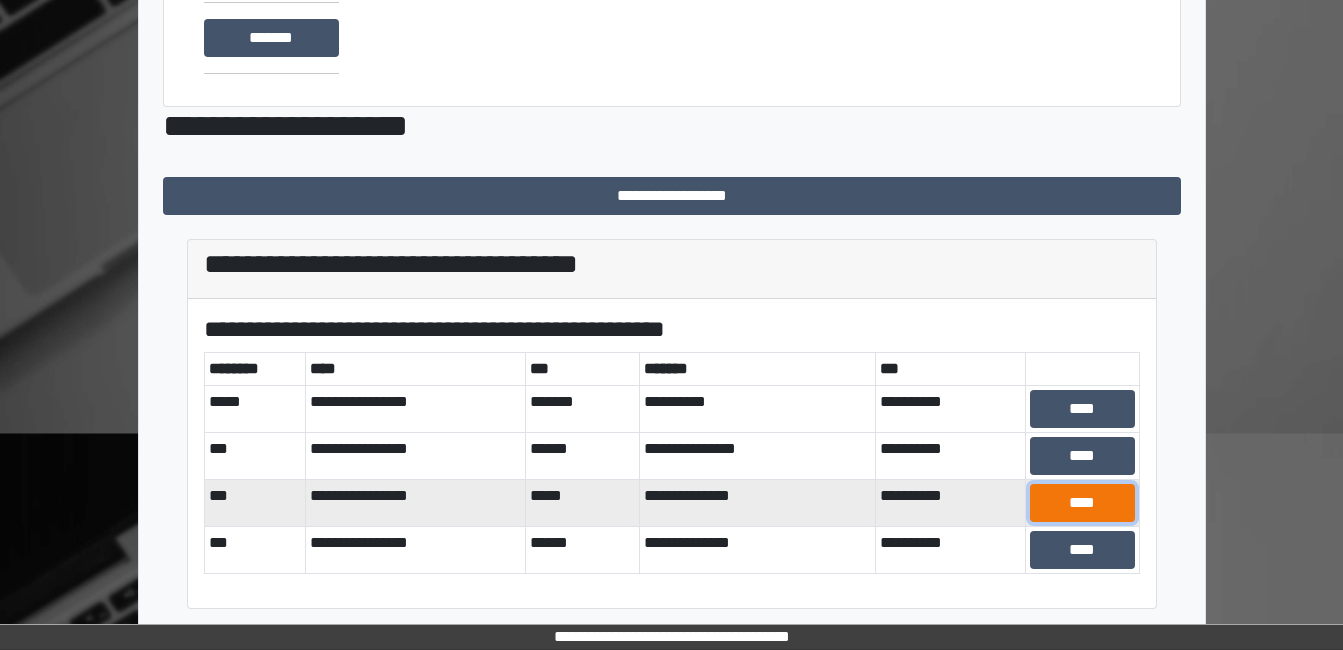 click on "****" at bounding box center (1082, 409) 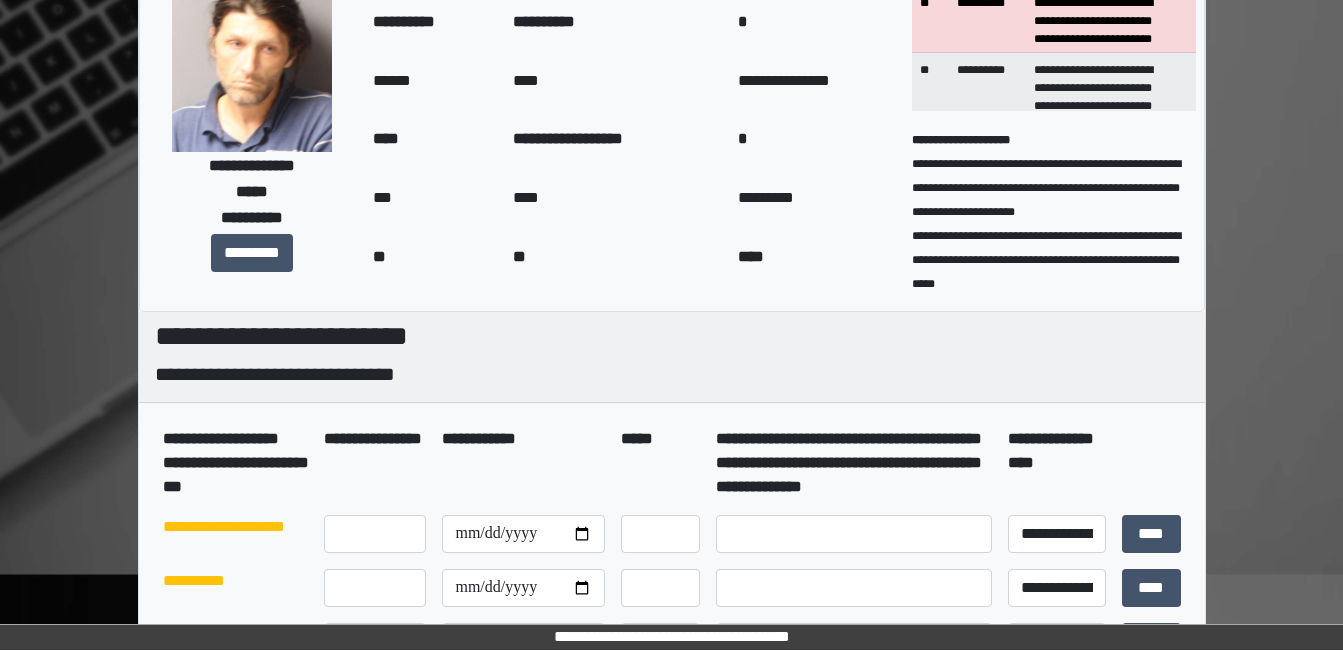 scroll, scrollTop: 0, scrollLeft: 0, axis: both 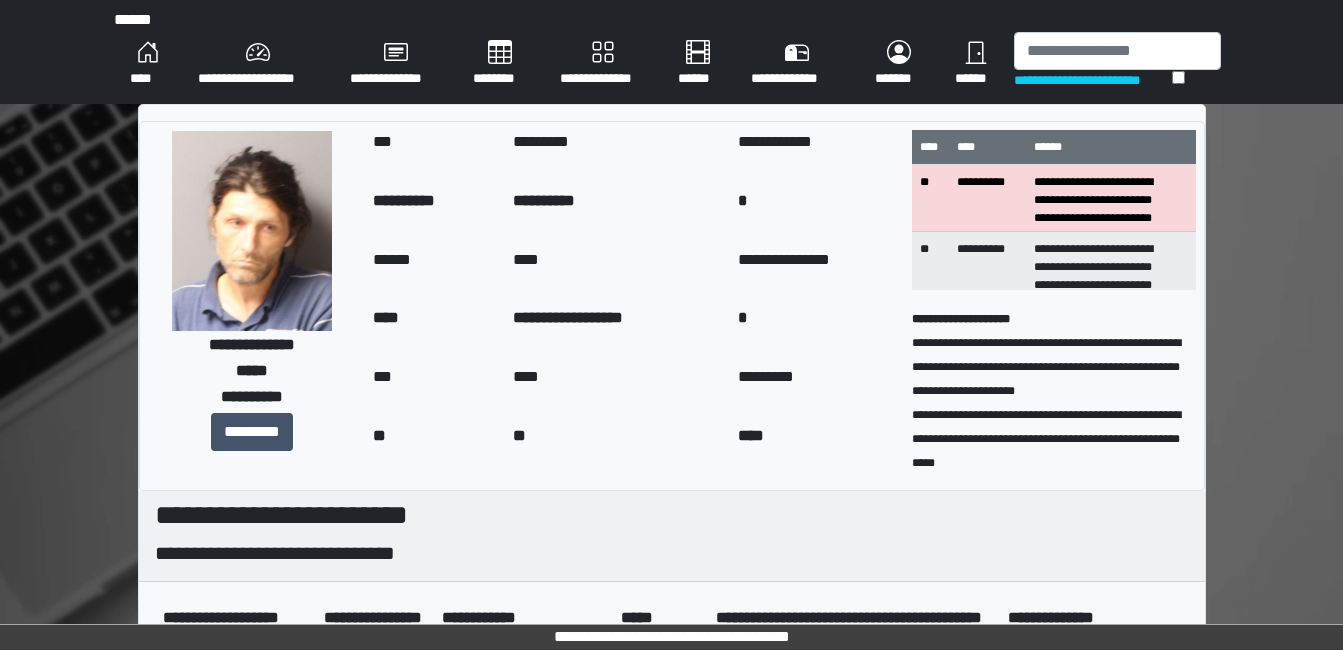 click on "****" at bounding box center [148, 64] 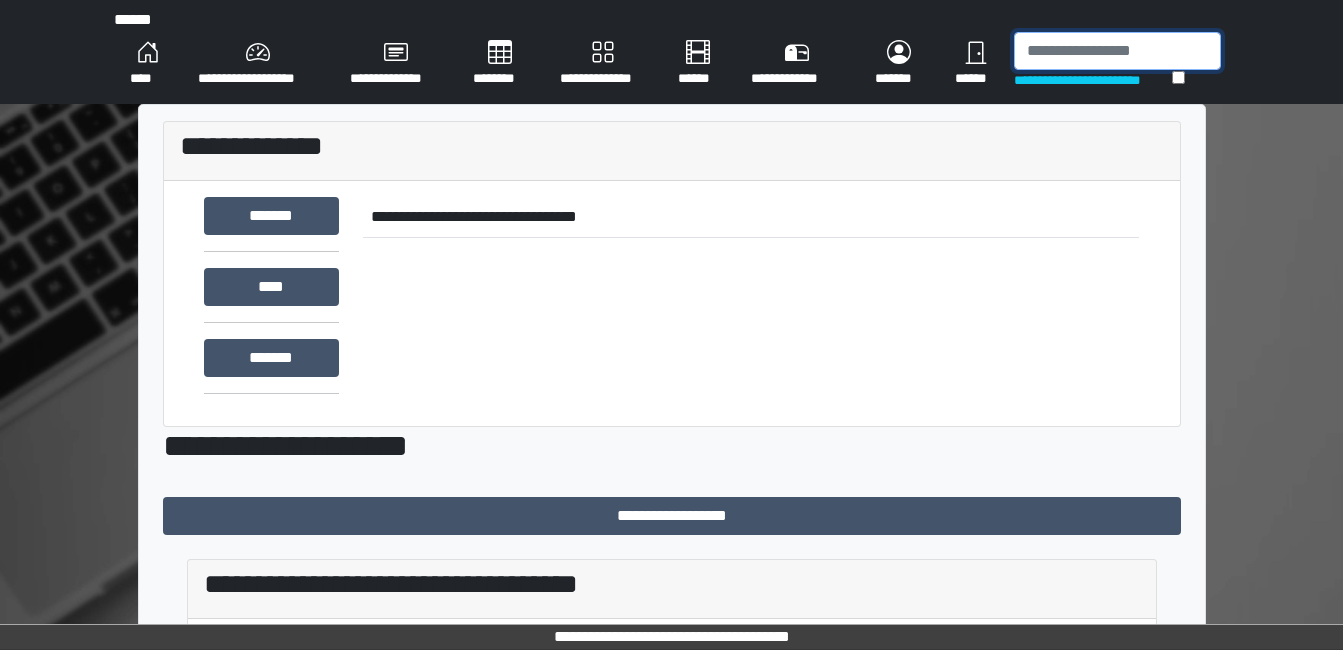 click at bounding box center (1117, 51) 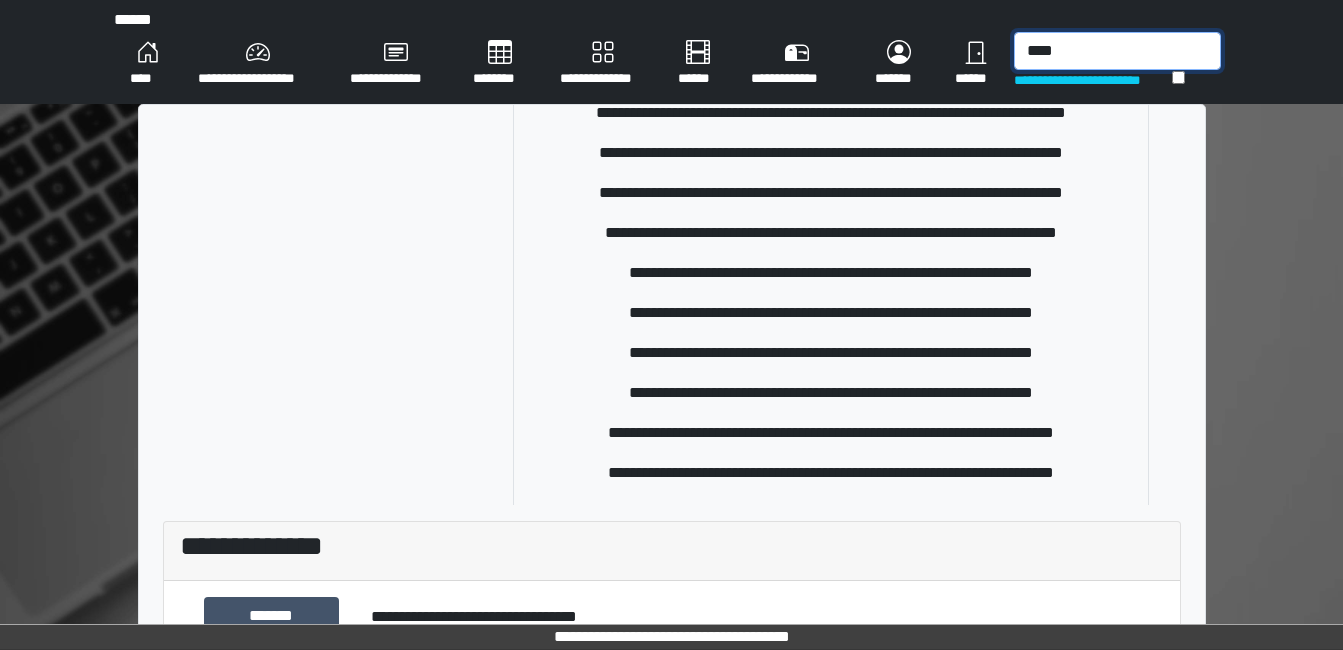 scroll, scrollTop: 300, scrollLeft: 0, axis: vertical 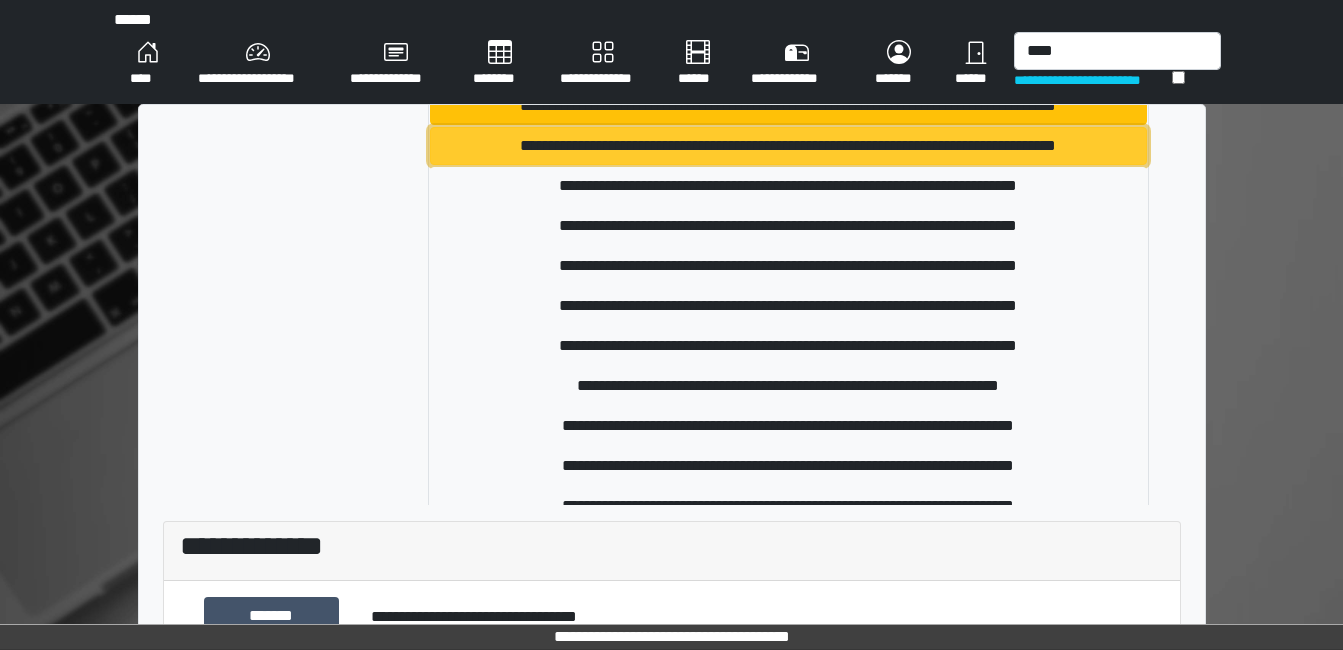 click on "**********" at bounding box center (788, 66) 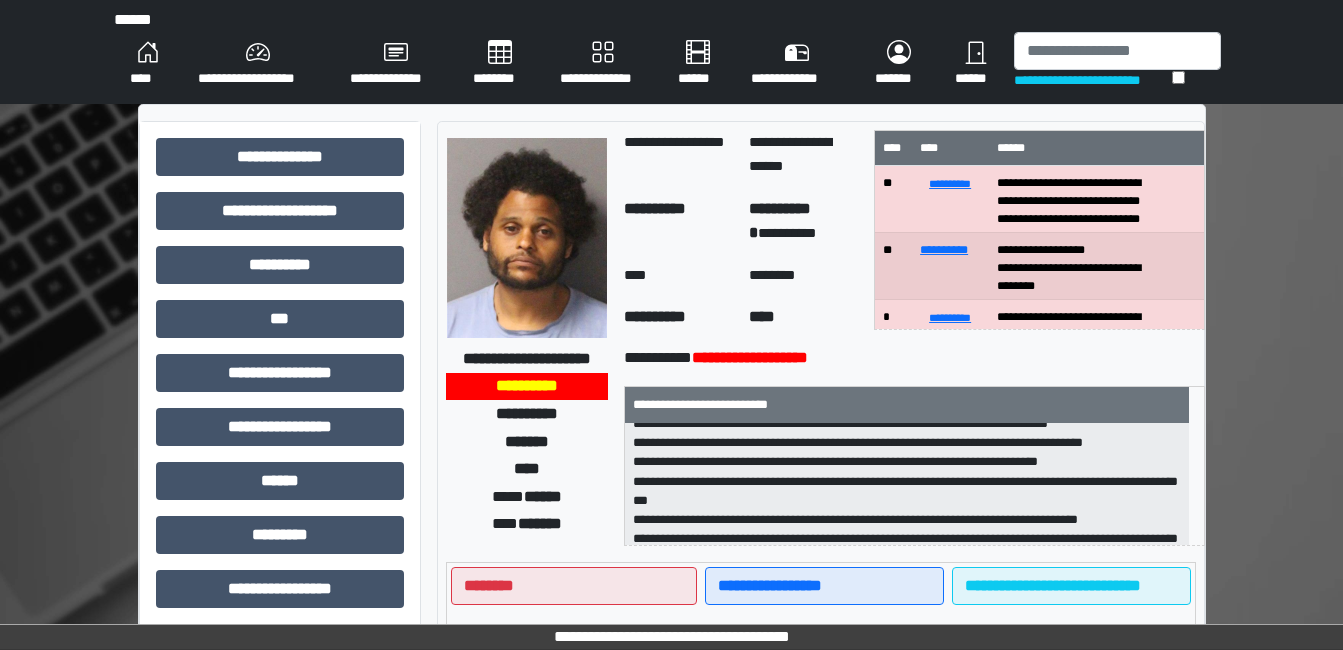 scroll, scrollTop: 82, scrollLeft: 0, axis: vertical 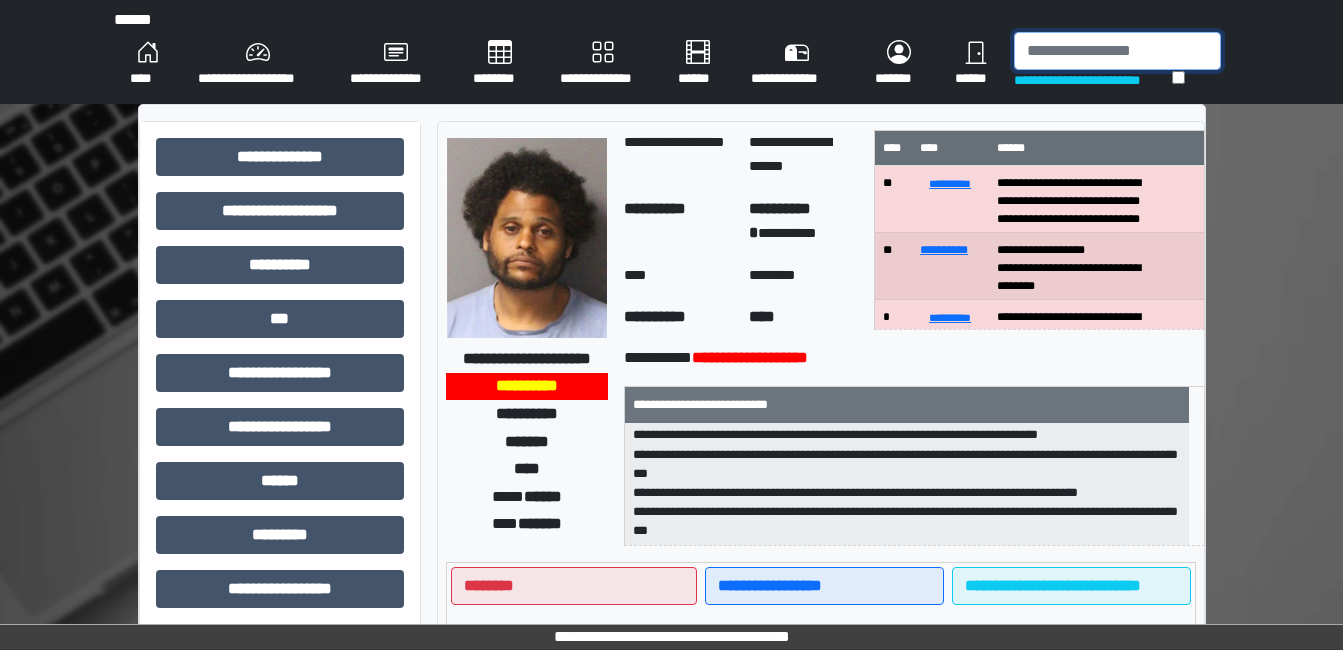 click at bounding box center (1117, 51) 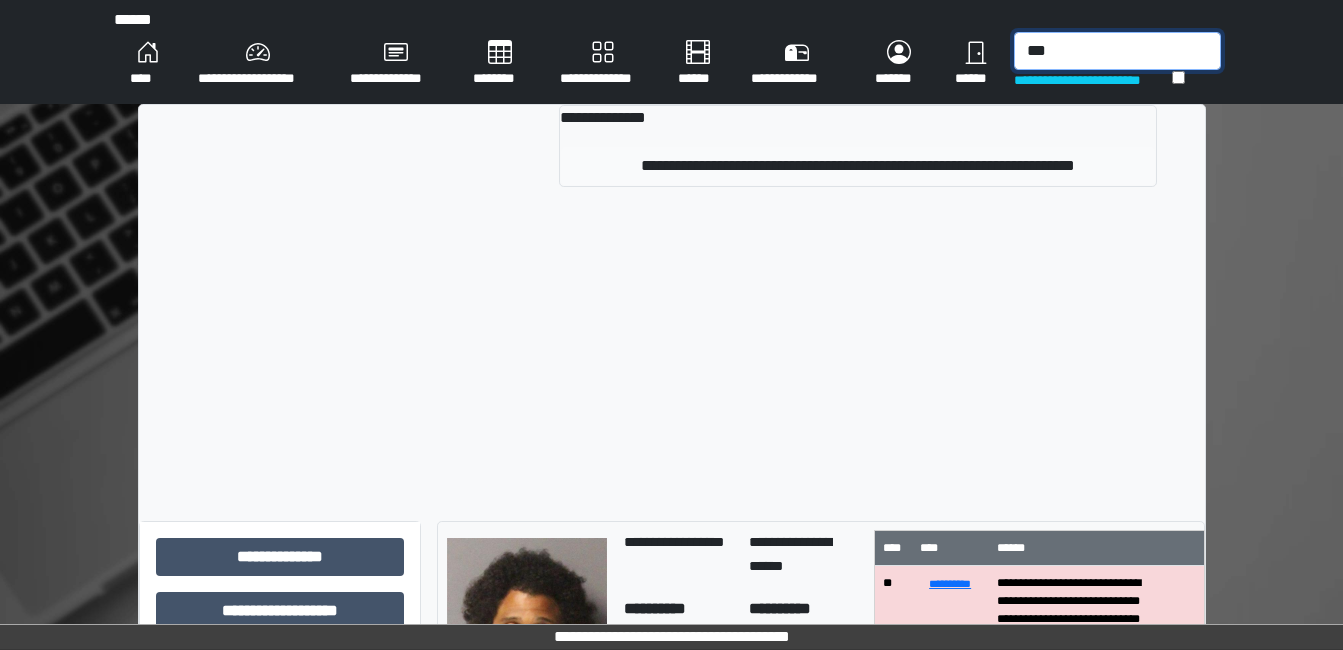 type on "***" 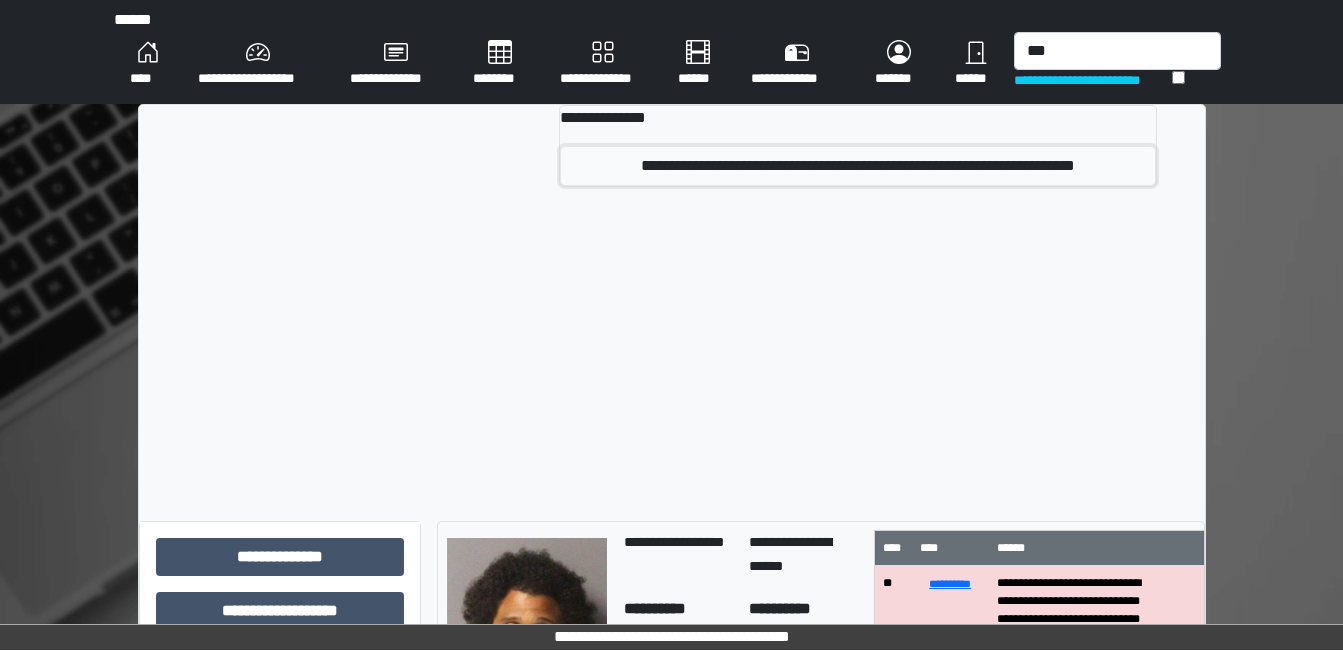 click on "**********" at bounding box center (857, 166) 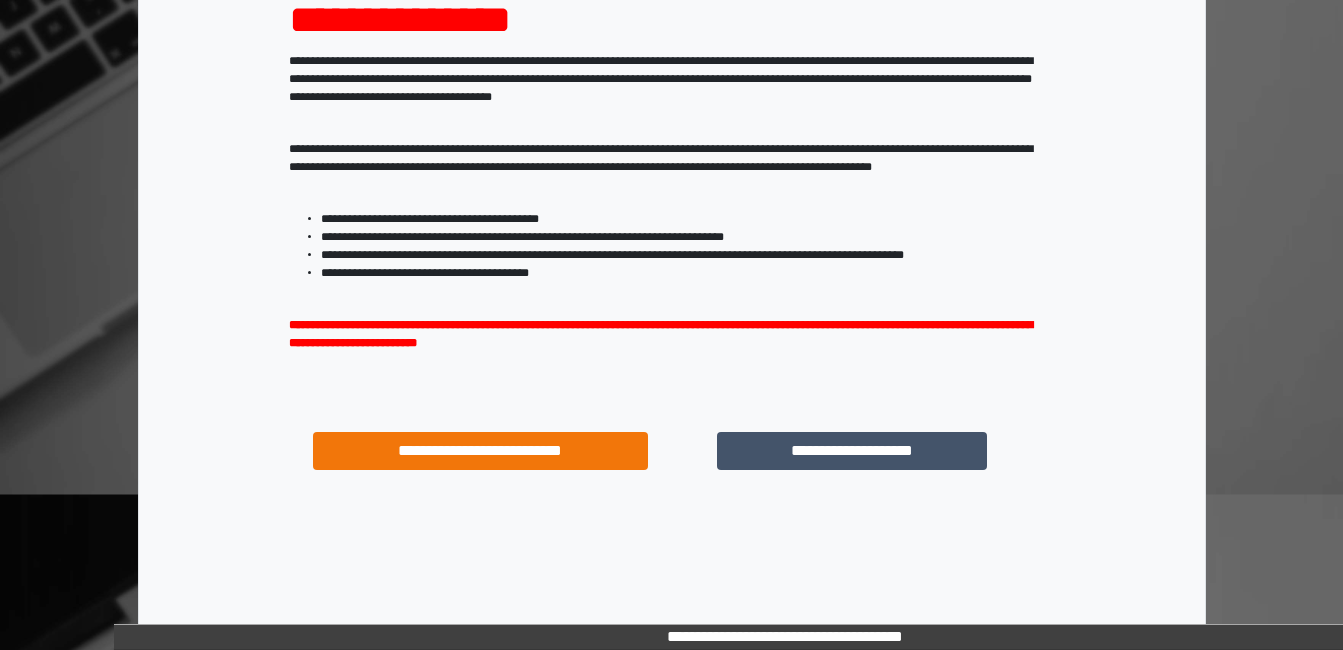 scroll, scrollTop: 278, scrollLeft: 0, axis: vertical 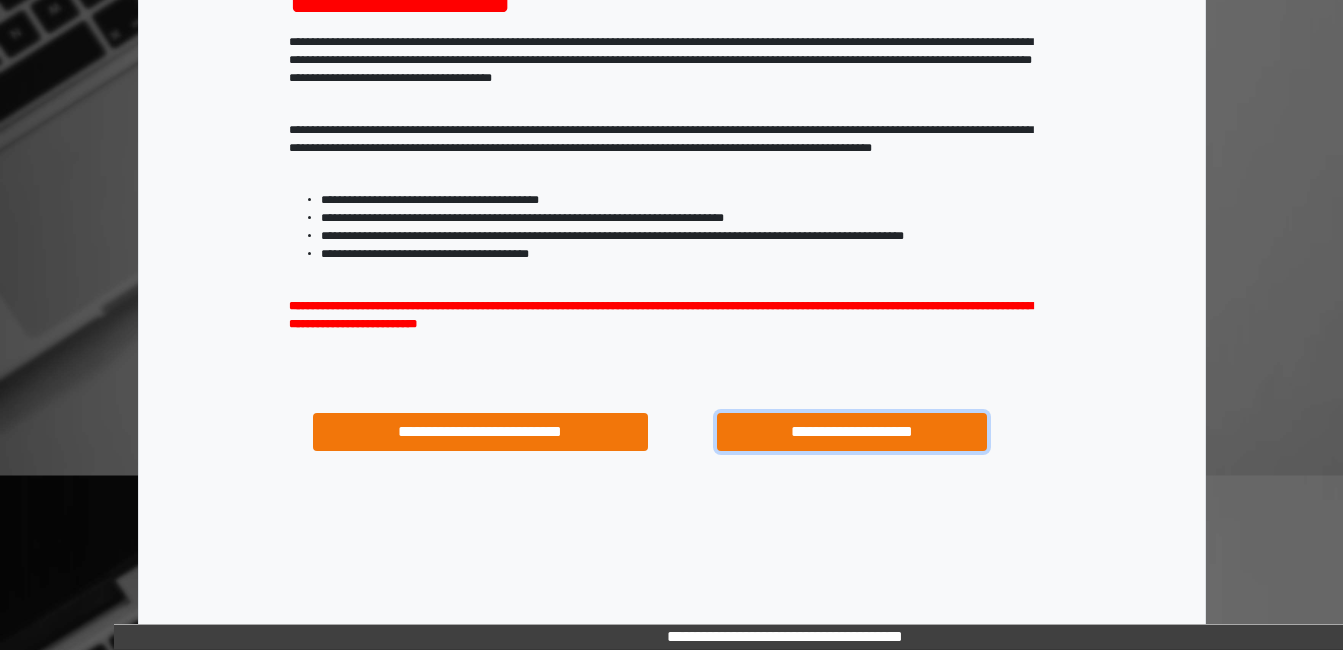 click on "**********" at bounding box center (851, 432) 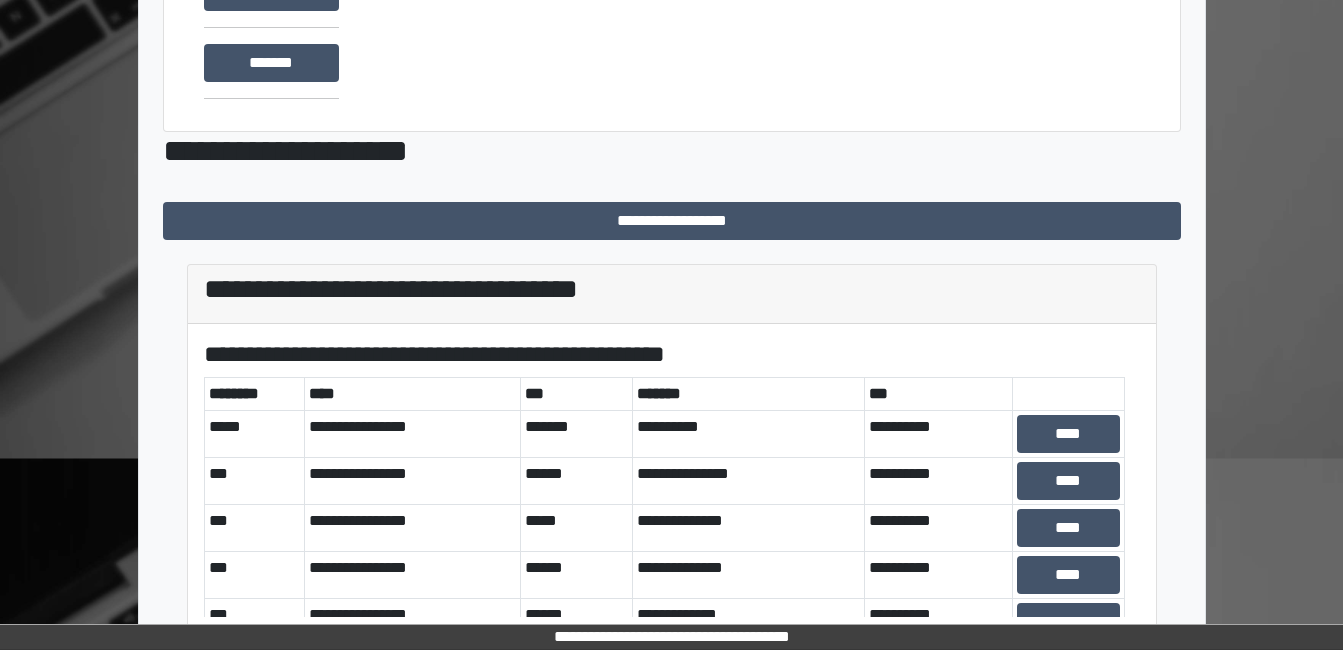 scroll, scrollTop: 320, scrollLeft: 0, axis: vertical 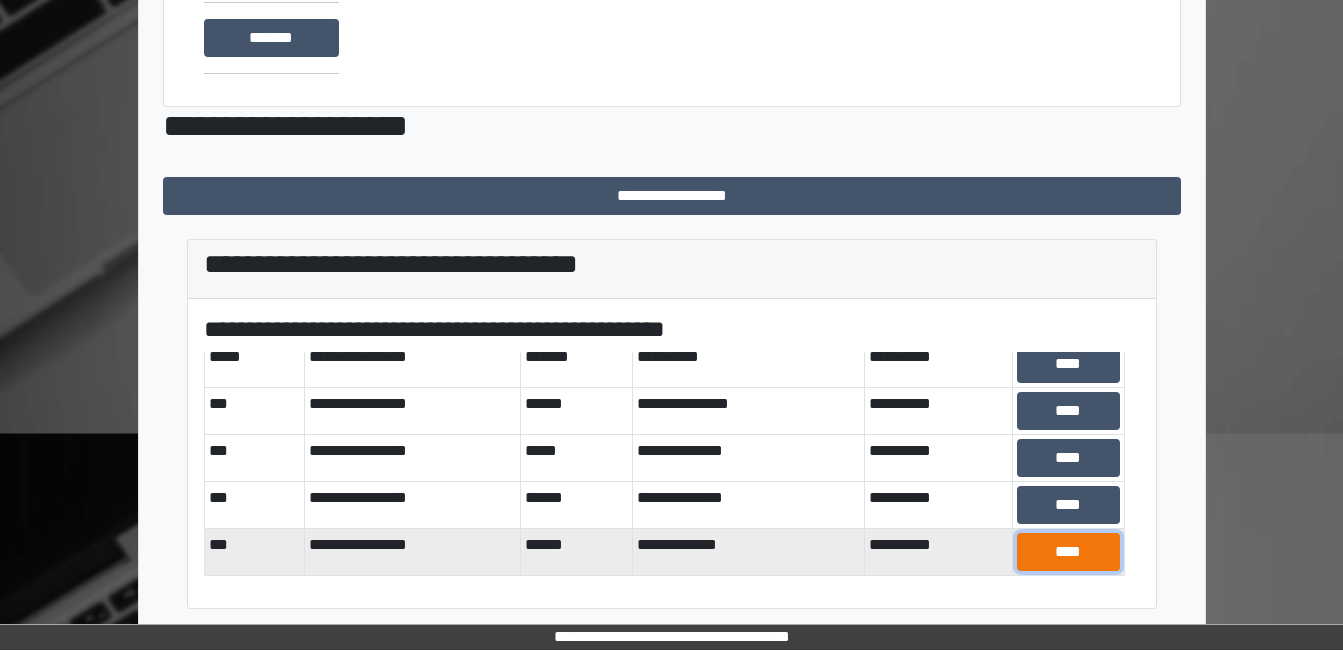 click on "****" at bounding box center (1068, 364) 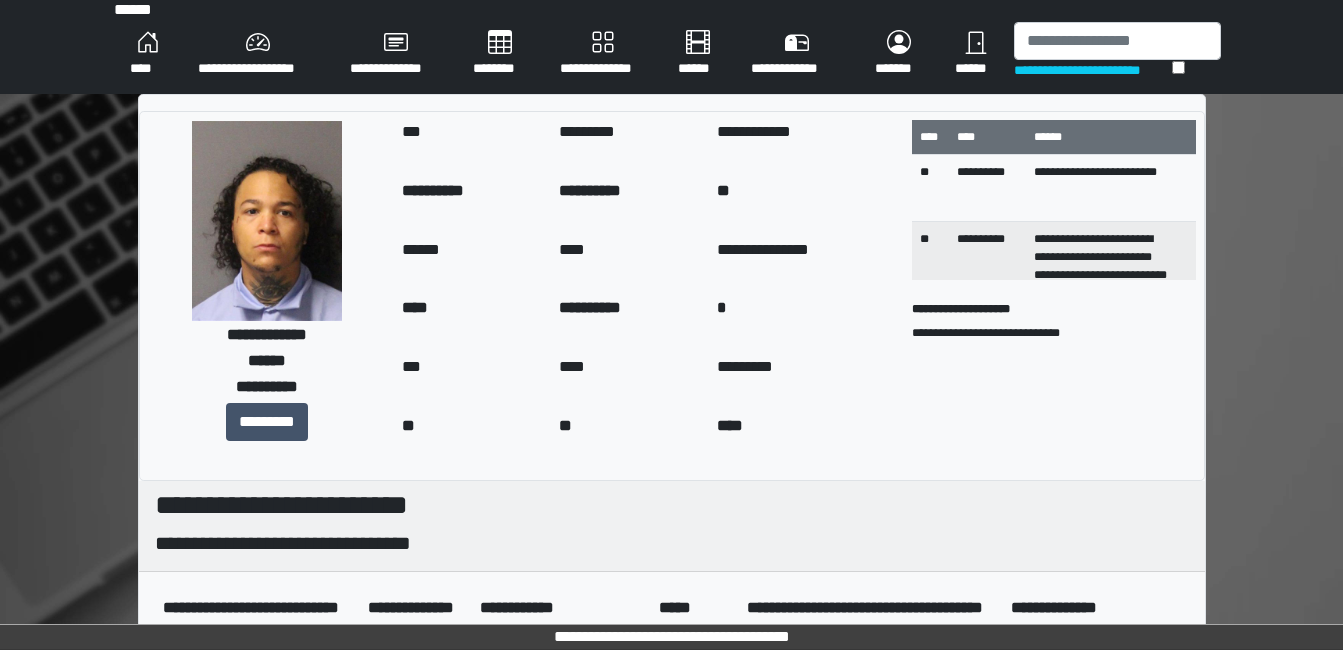 scroll, scrollTop: 0, scrollLeft: 0, axis: both 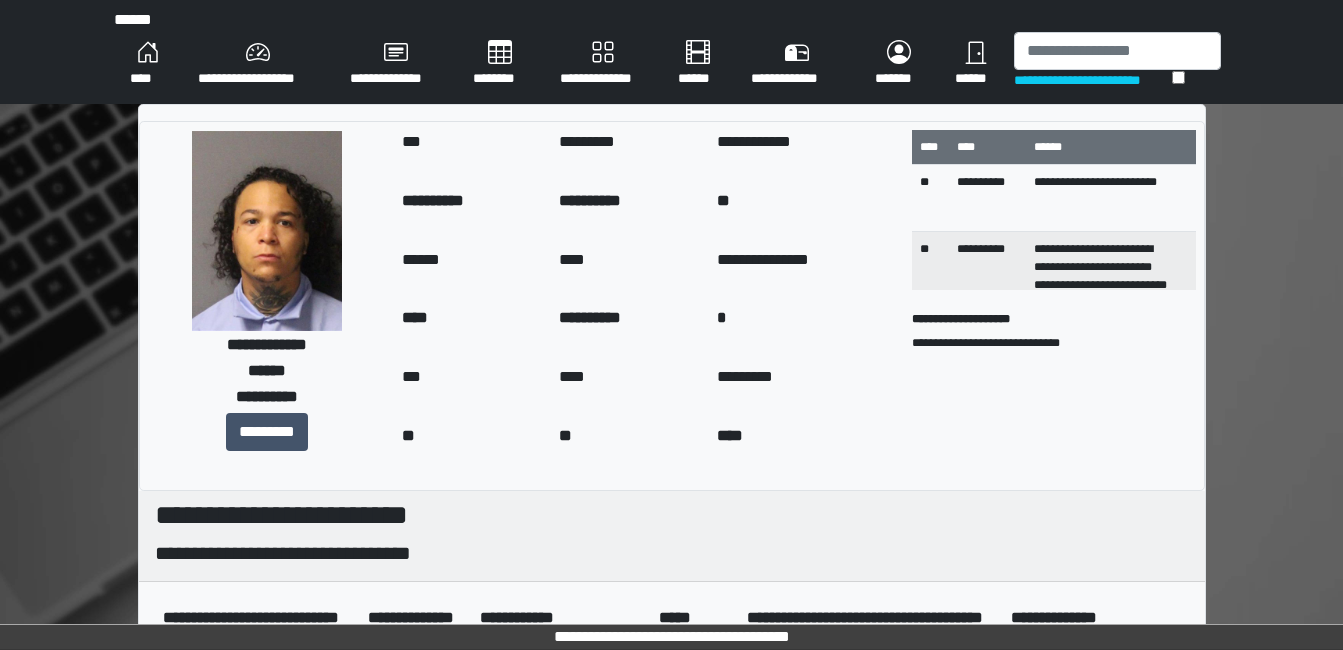 click on "****" at bounding box center [148, 64] 